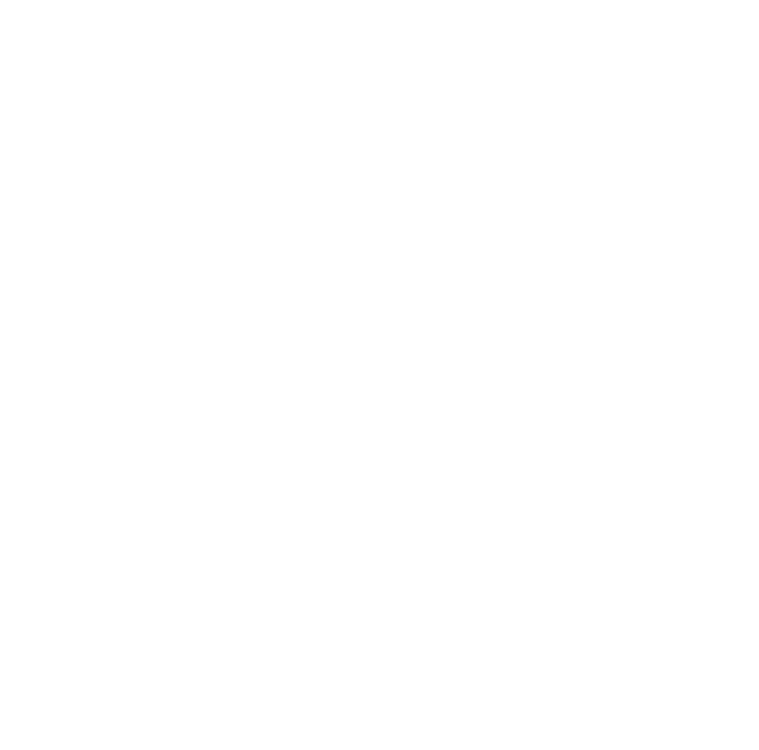 scroll, scrollTop: 0, scrollLeft: 0, axis: both 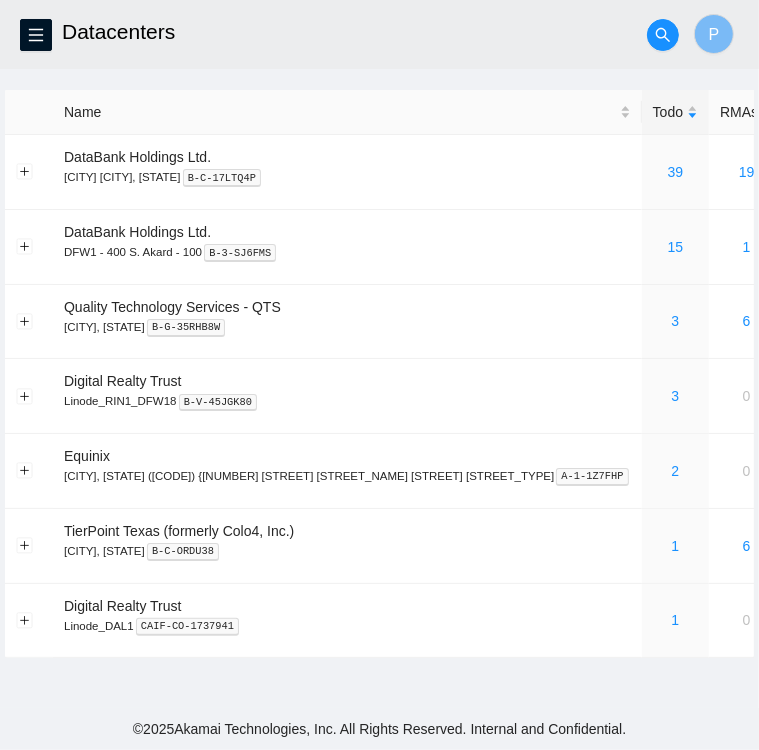 click on "Datacenters" at bounding box center [313, 32] 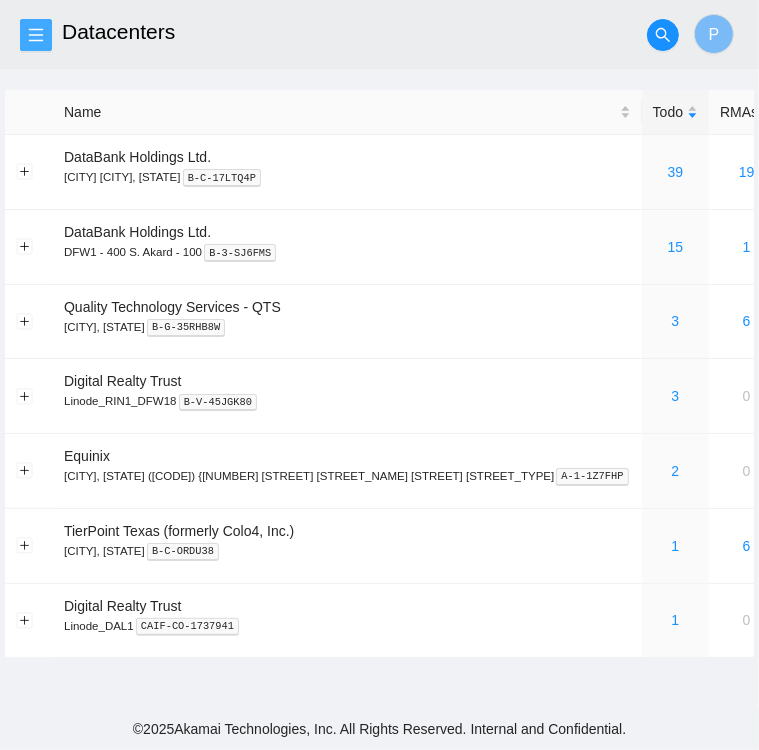 click at bounding box center [36, 35] 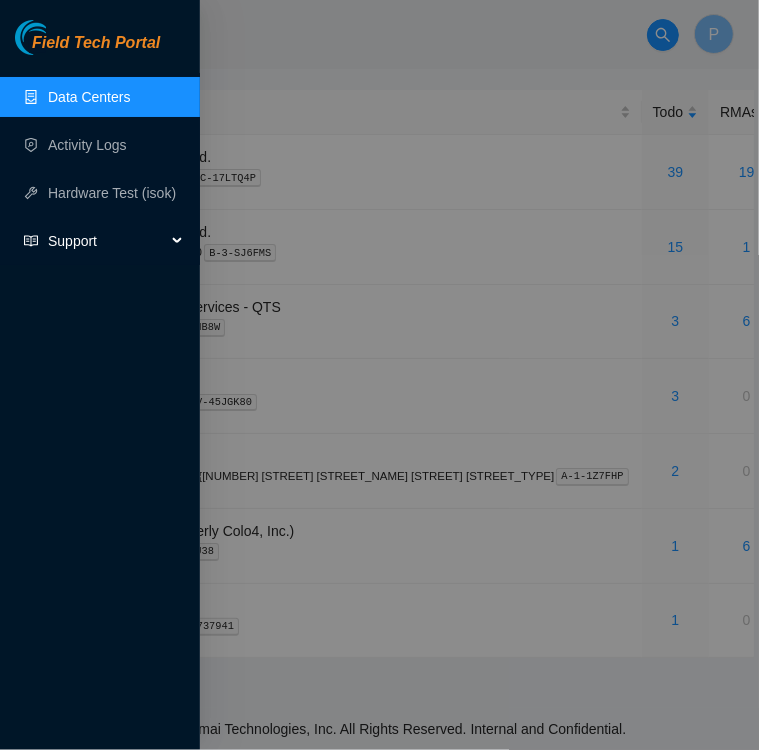 click on "Support" at bounding box center (107, 241) 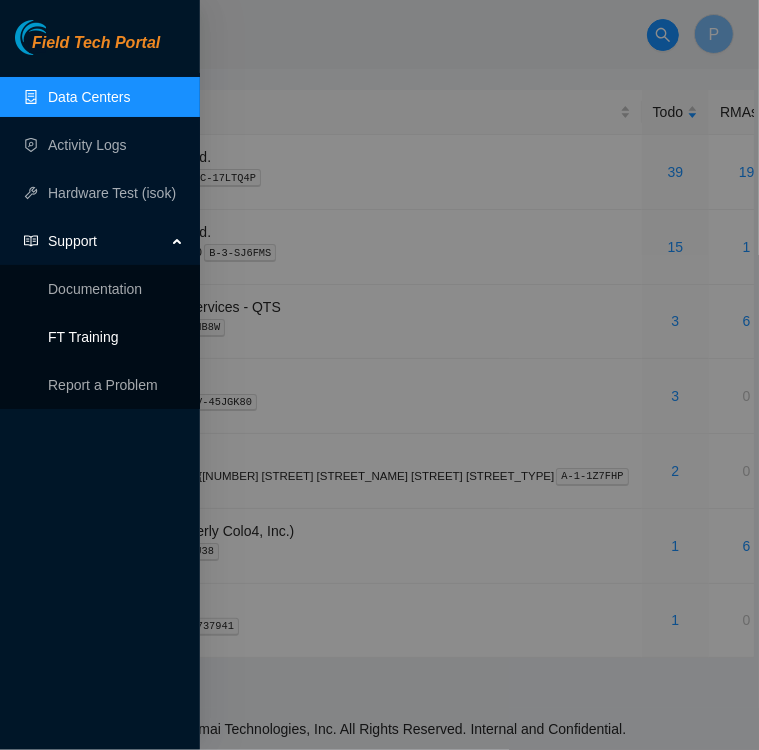 click on "FT Training" at bounding box center [83, 337] 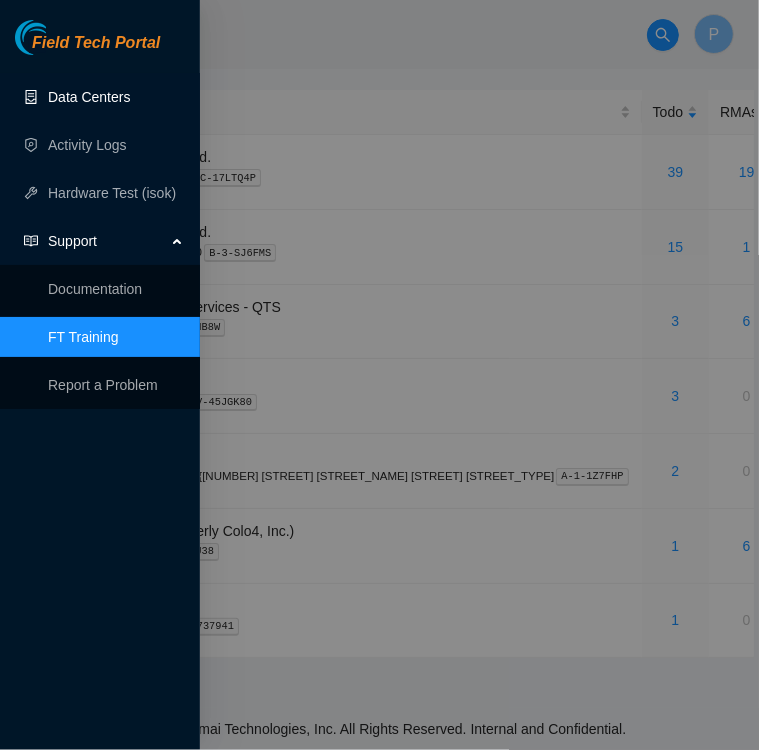 click on "Data Centers" at bounding box center [89, 97] 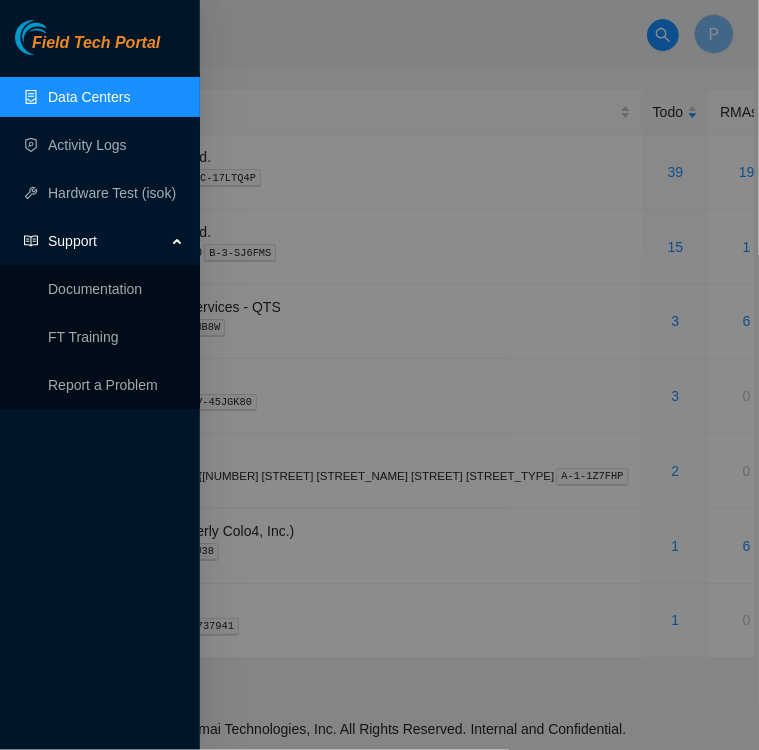 click at bounding box center (379, 375) 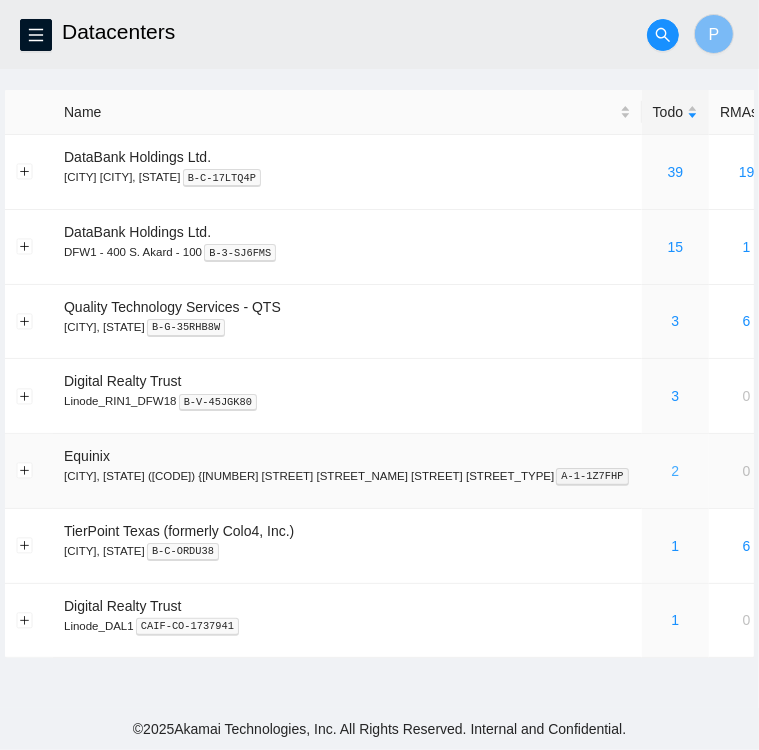 click on "2" at bounding box center [676, 471] 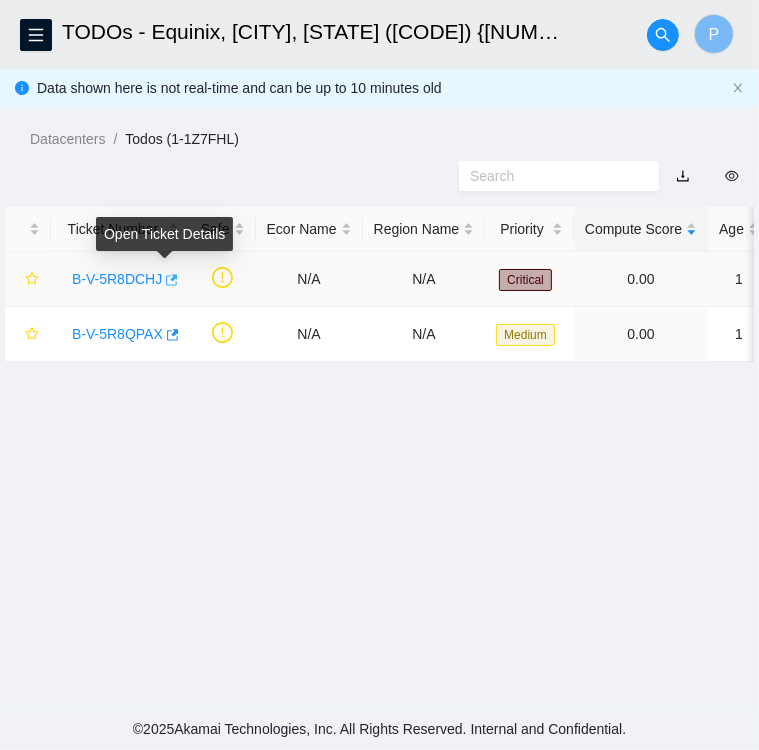 click 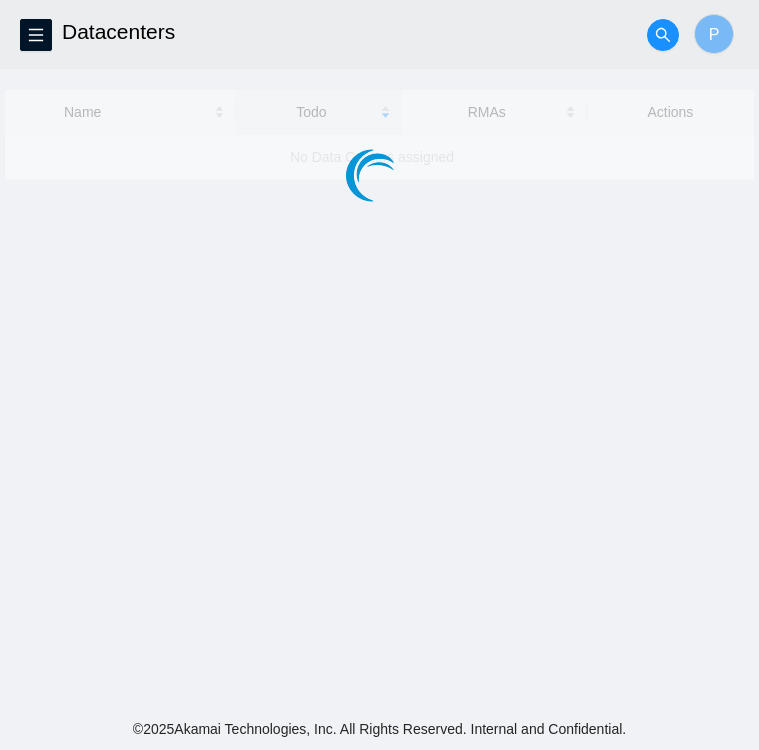 scroll, scrollTop: 0, scrollLeft: 0, axis: both 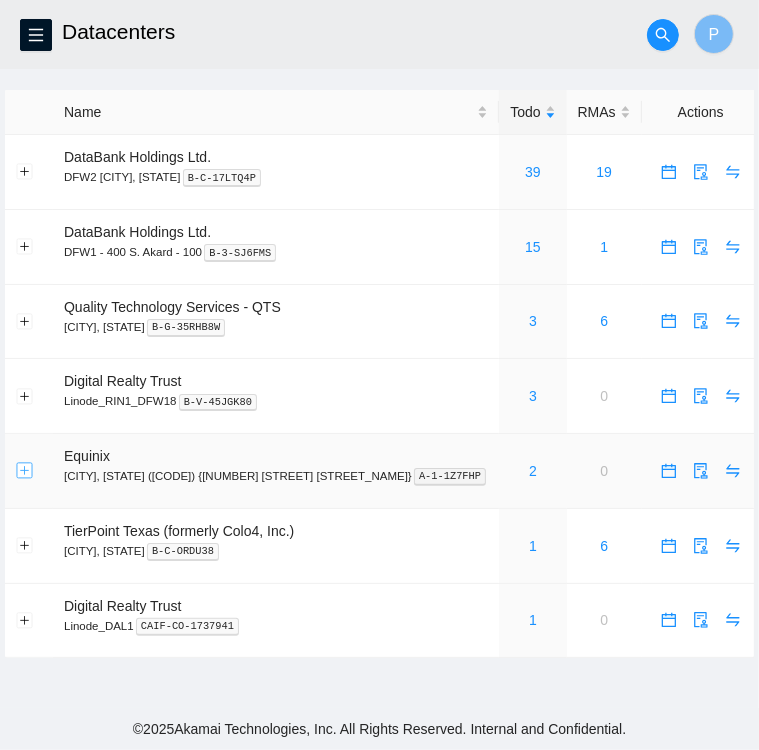 click at bounding box center (25, 471) 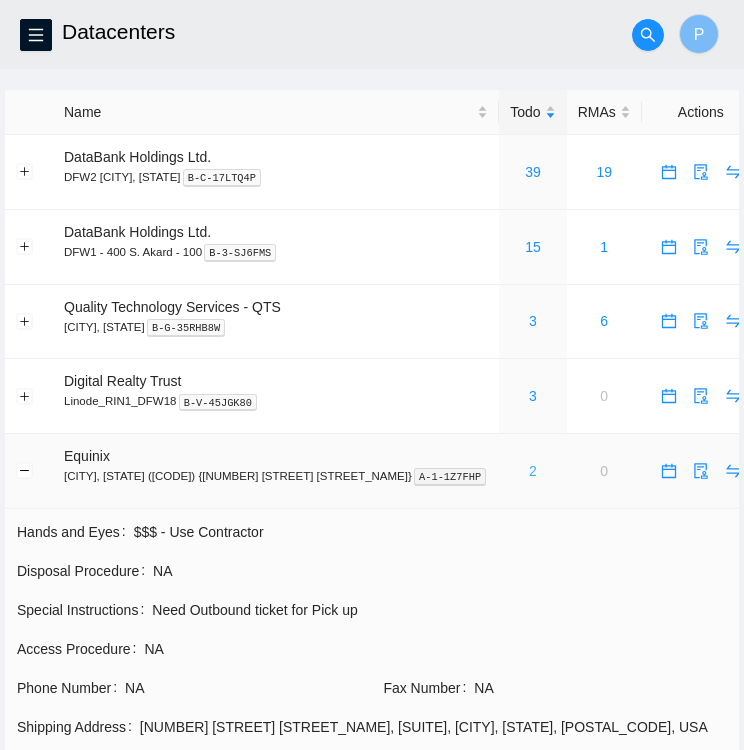 click on "2" at bounding box center (533, 471) 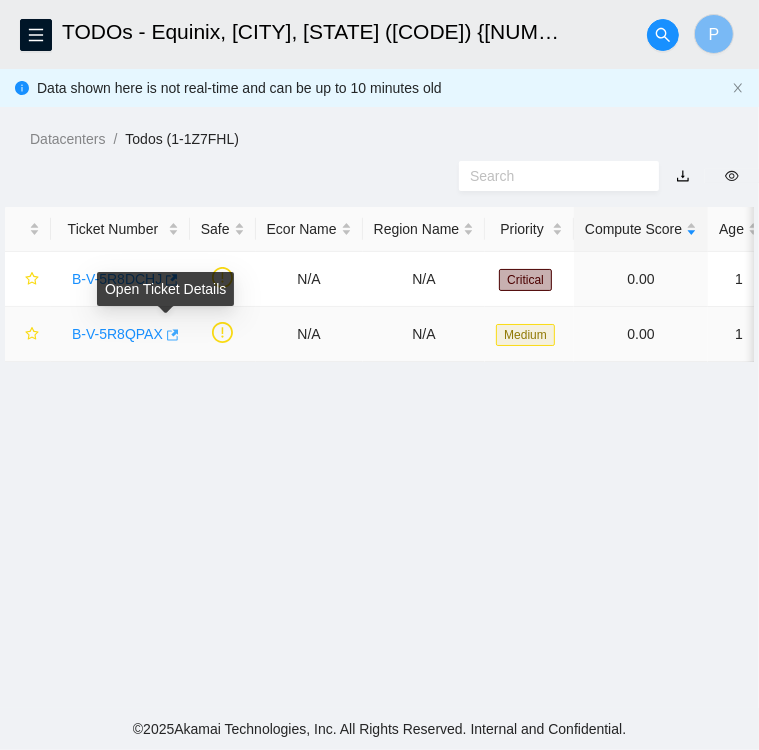 click 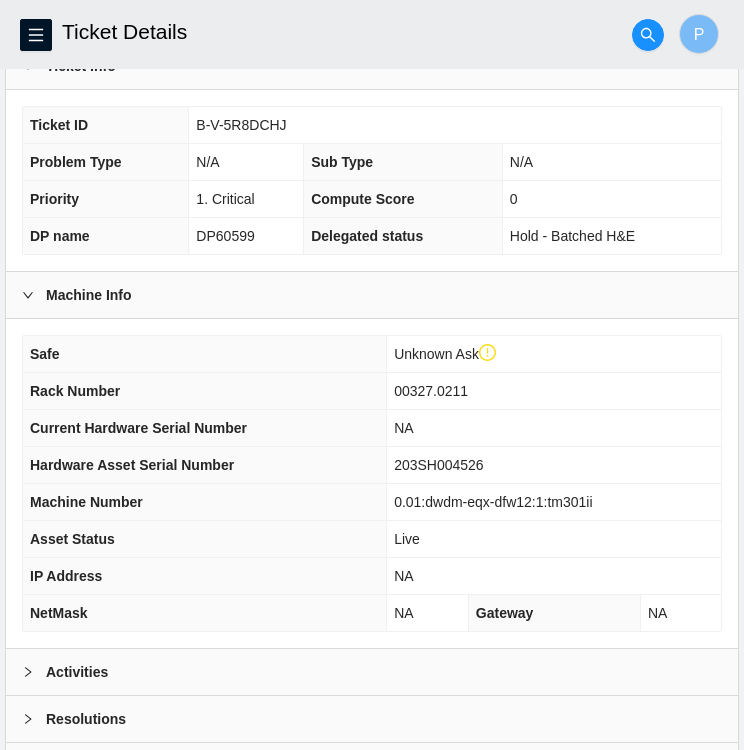scroll, scrollTop: 514, scrollLeft: 0, axis: vertical 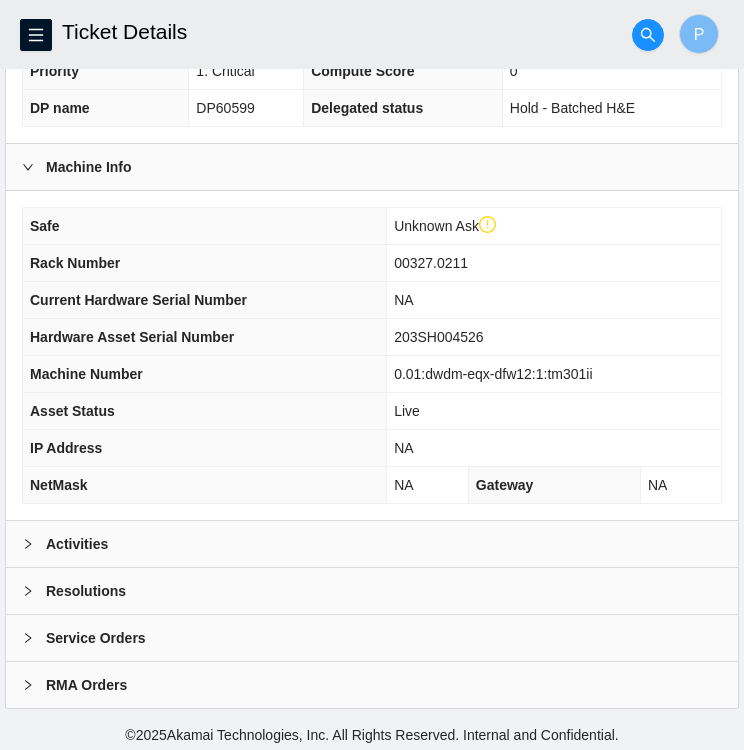 click 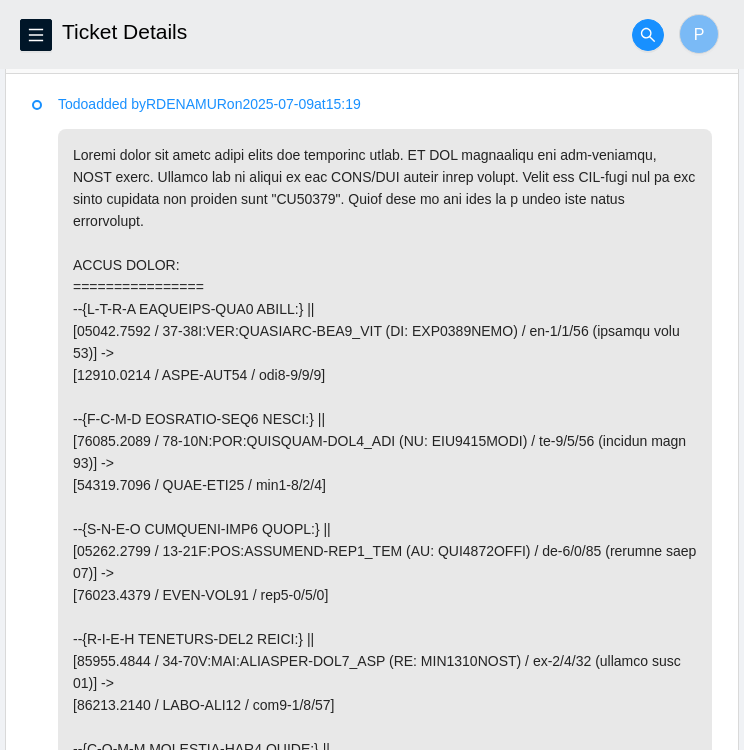 scroll, scrollTop: 1011, scrollLeft: 0, axis: vertical 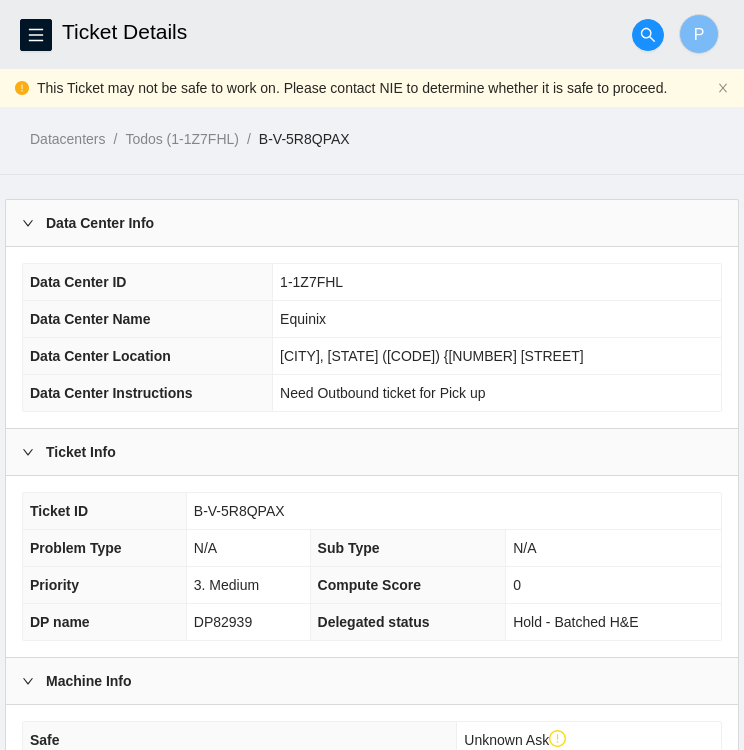 click on "Need Outbound ticket for Pick up" at bounding box center [497, 393] 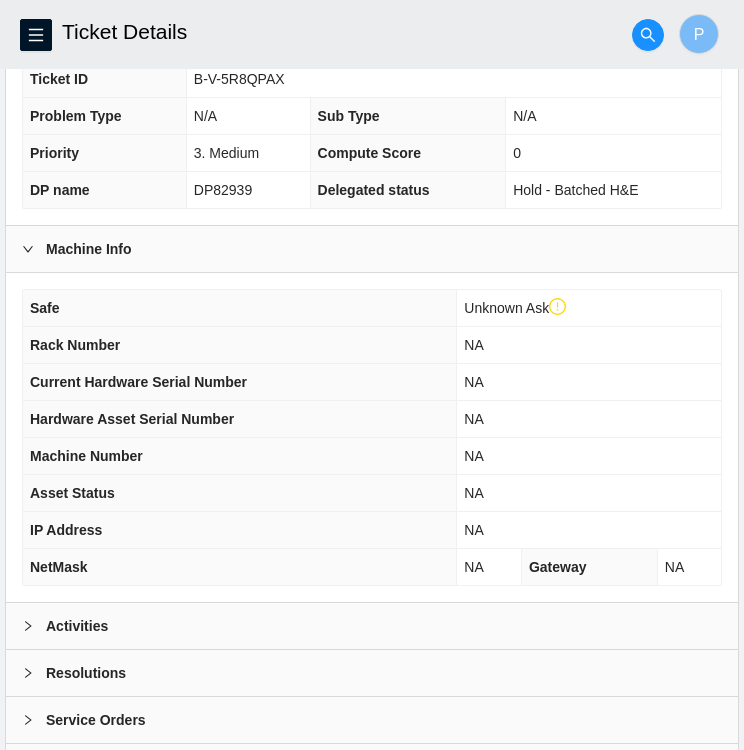 scroll, scrollTop: 514, scrollLeft: 0, axis: vertical 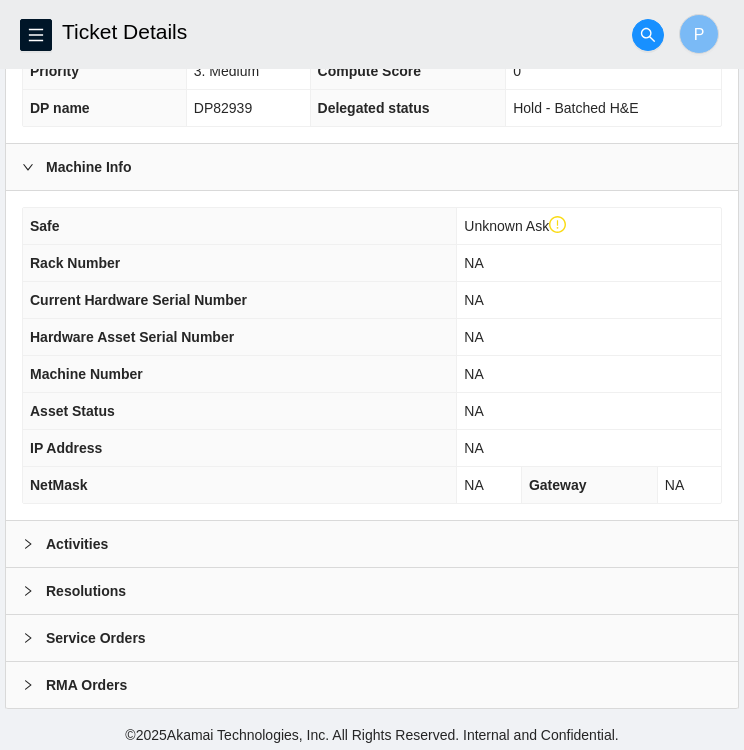 click 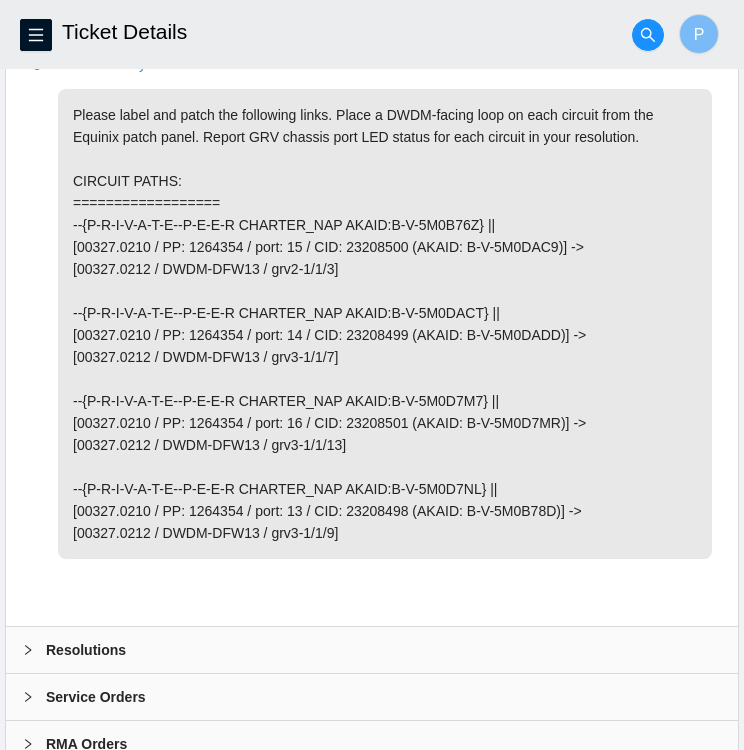 scroll, scrollTop: 1047, scrollLeft: 0, axis: vertical 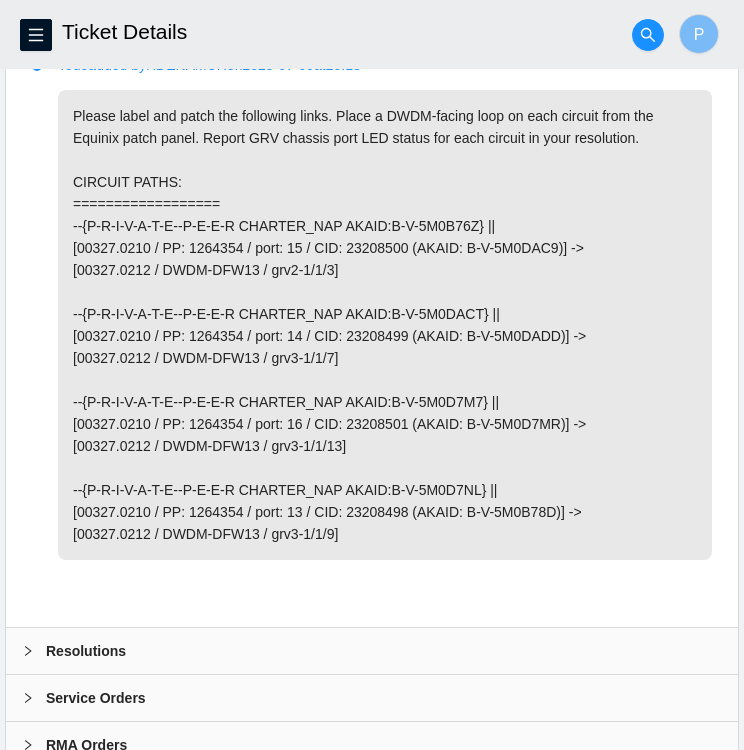 click on "Resolutions" at bounding box center (372, 651) 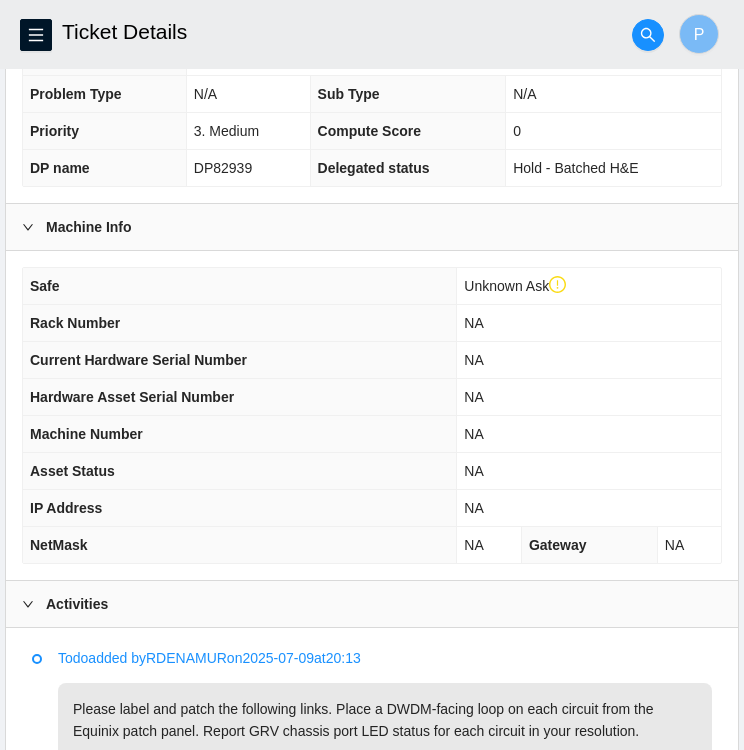 scroll, scrollTop: 453, scrollLeft: 0, axis: vertical 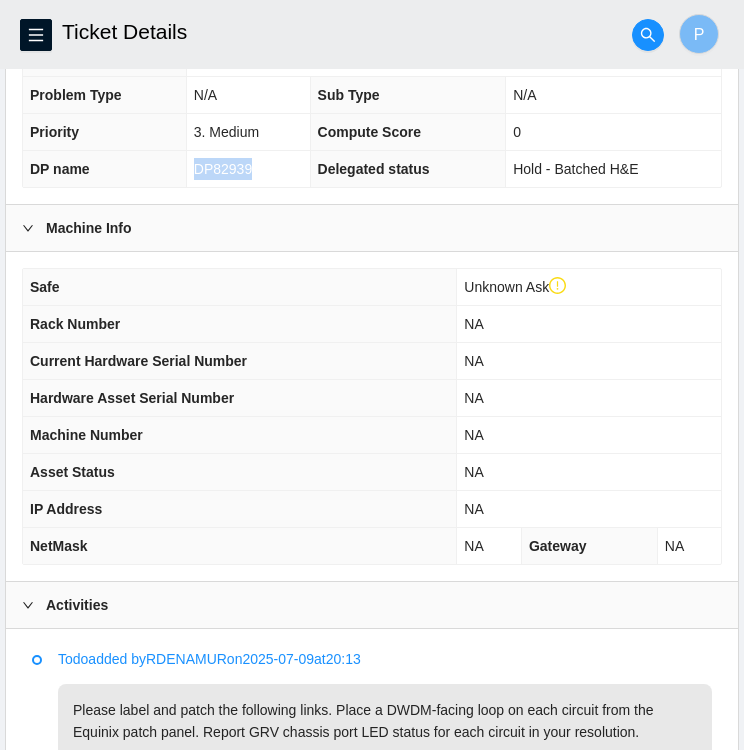 drag, startPoint x: 252, startPoint y: 164, endPoint x: 188, endPoint y: 178, distance: 65.51336 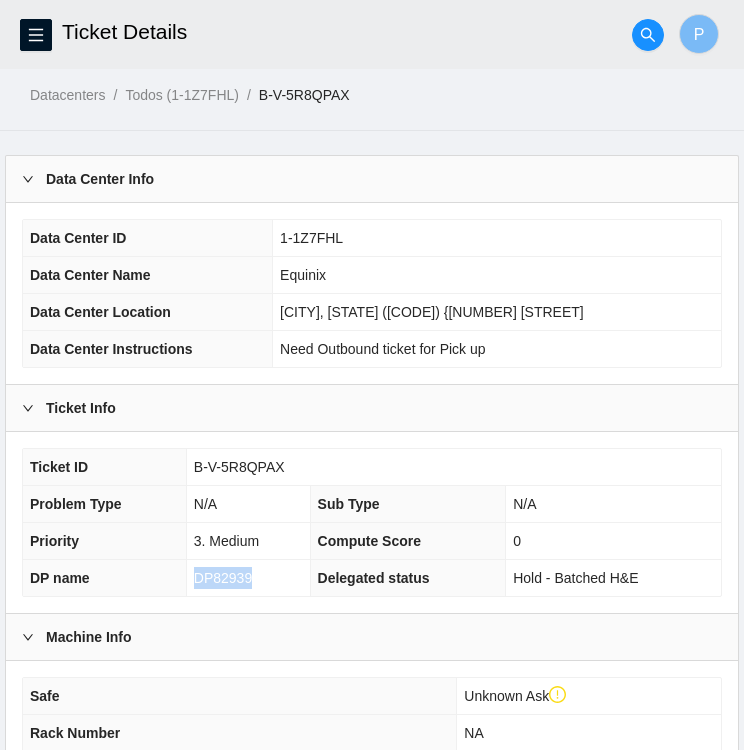 scroll, scrollTop: 45, scrollLeft: 0, axis: vertical 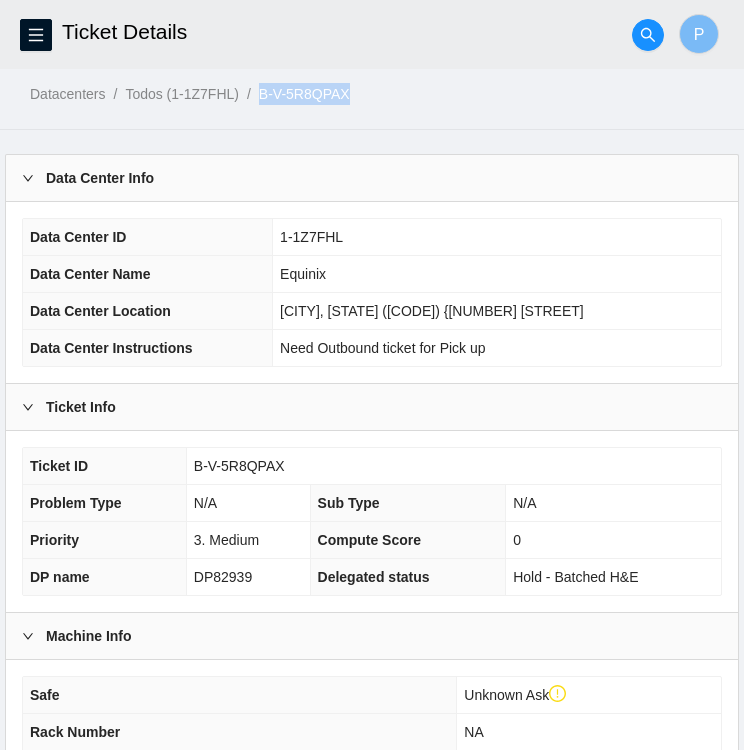 drag, startPoint x: 361, startPoint y: 86, endPoint x: 261, endPoint y: 94, distance: 100.31949 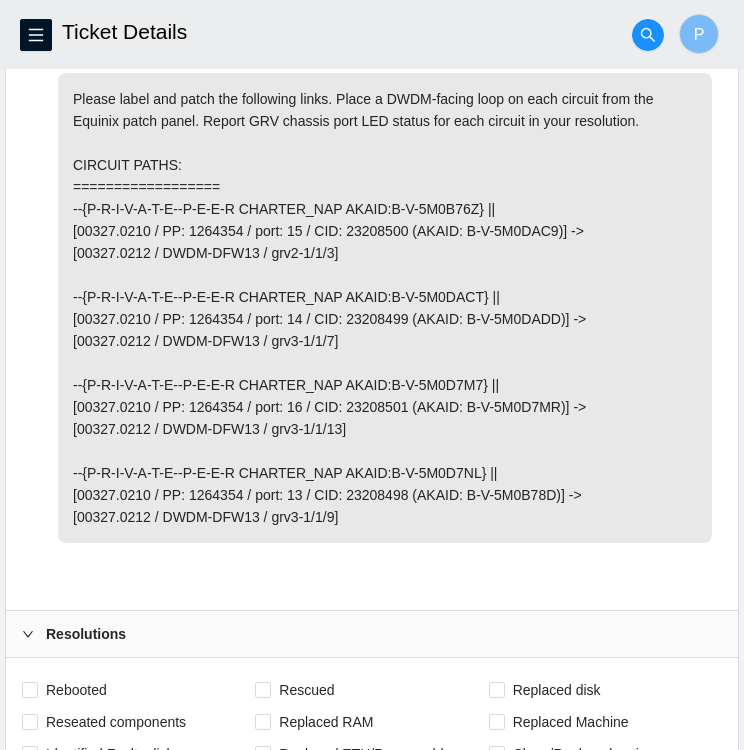 scroll, scrollTop: 1064, scrollLeft: 0, axis: vertical 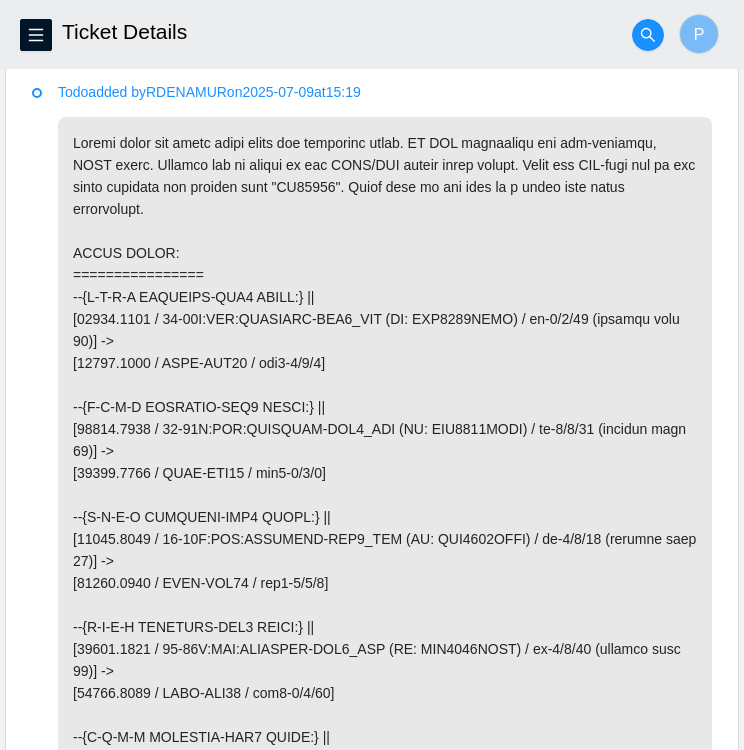 click at bounding box center [385, 627] 